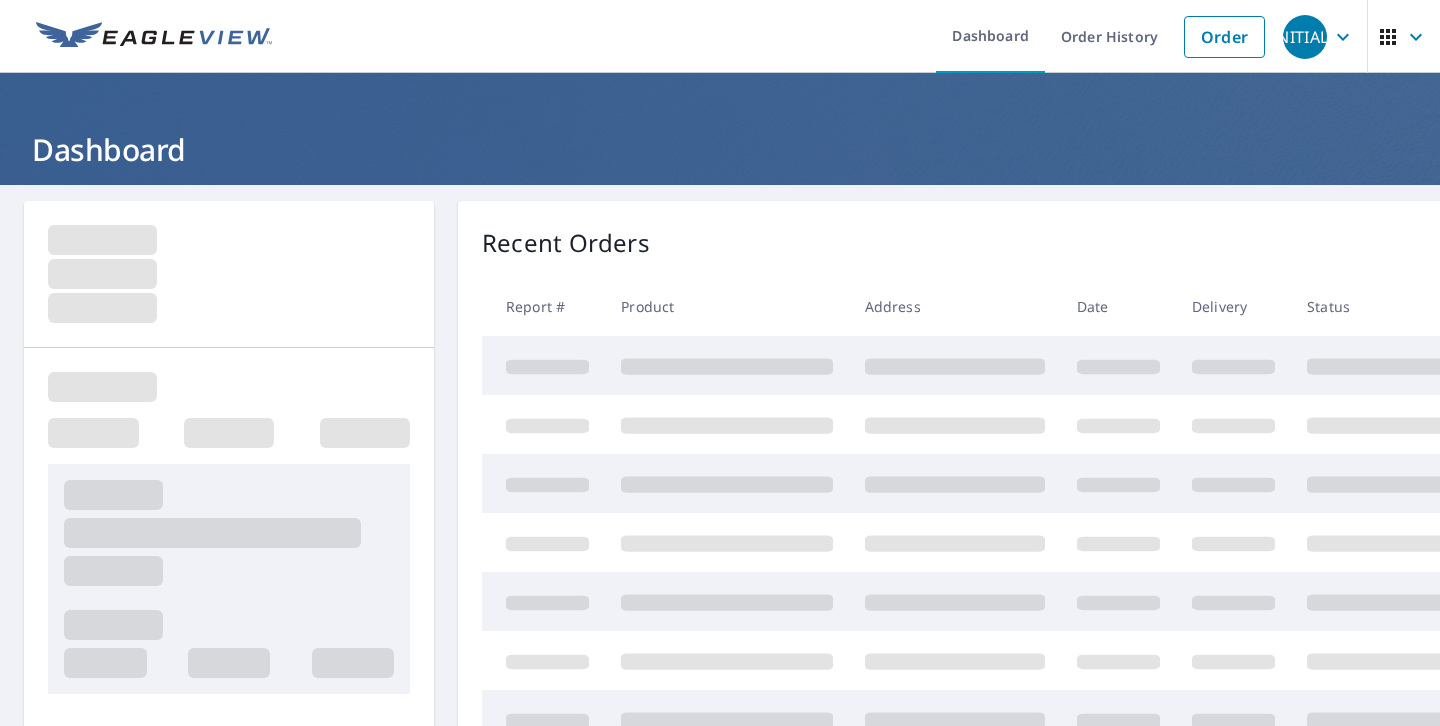 scroll, scrollTop: 0, scrollLeft: 0, axis: both 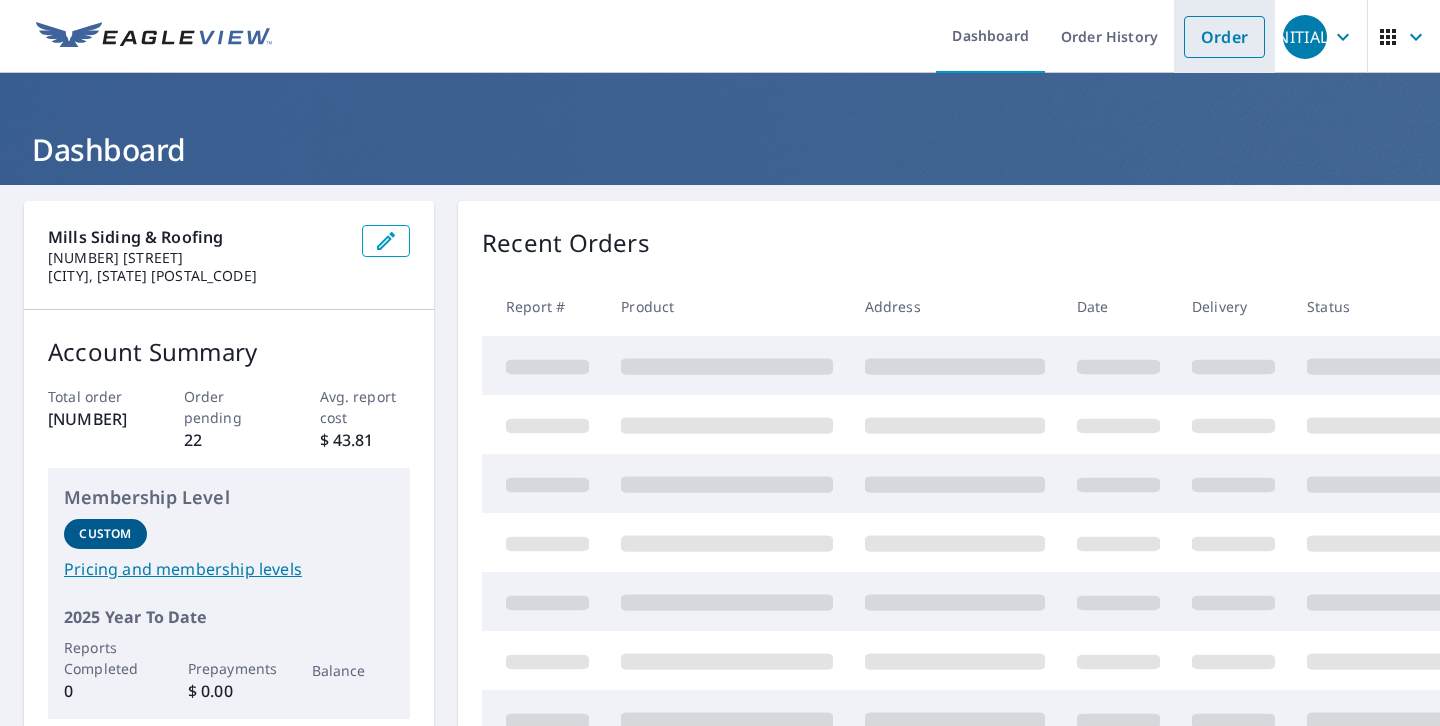 click on "Order" at bounding box center [1224, 37] 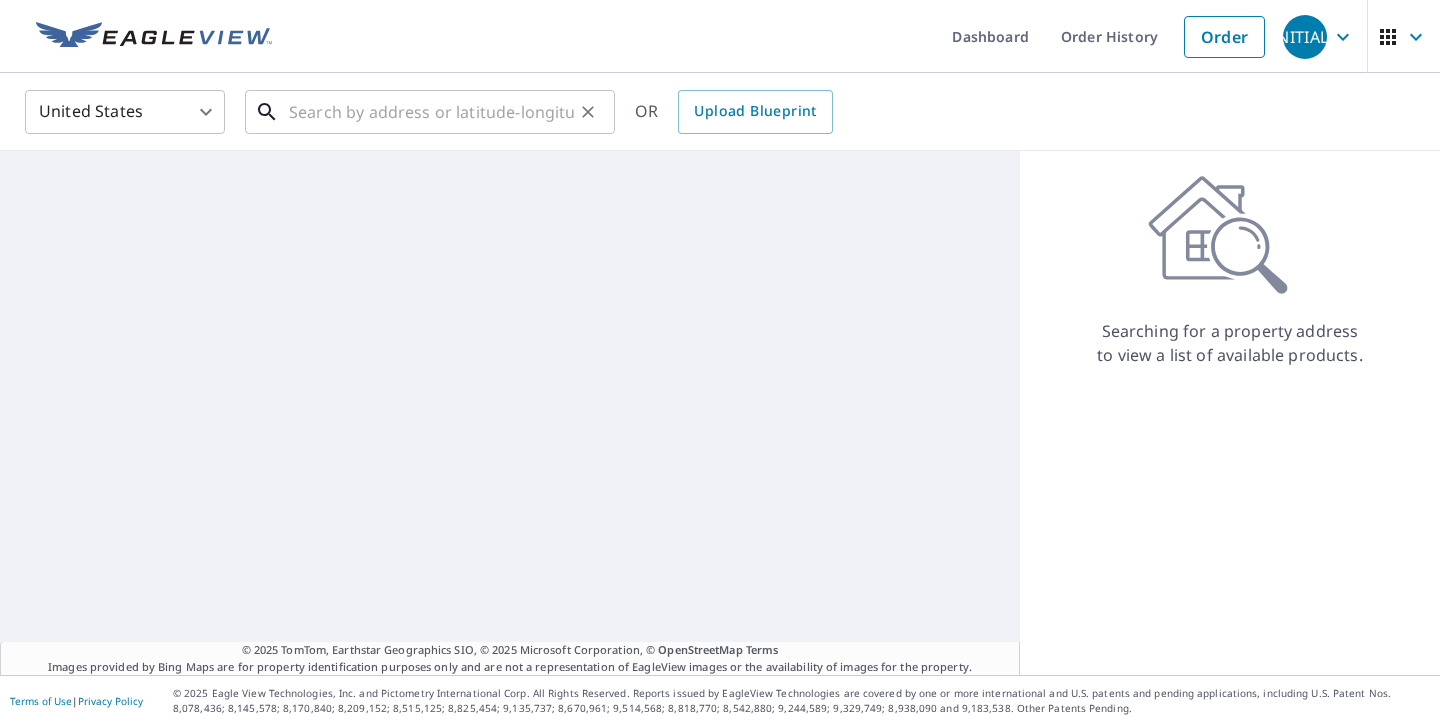 click at bounding box center [431, 112] 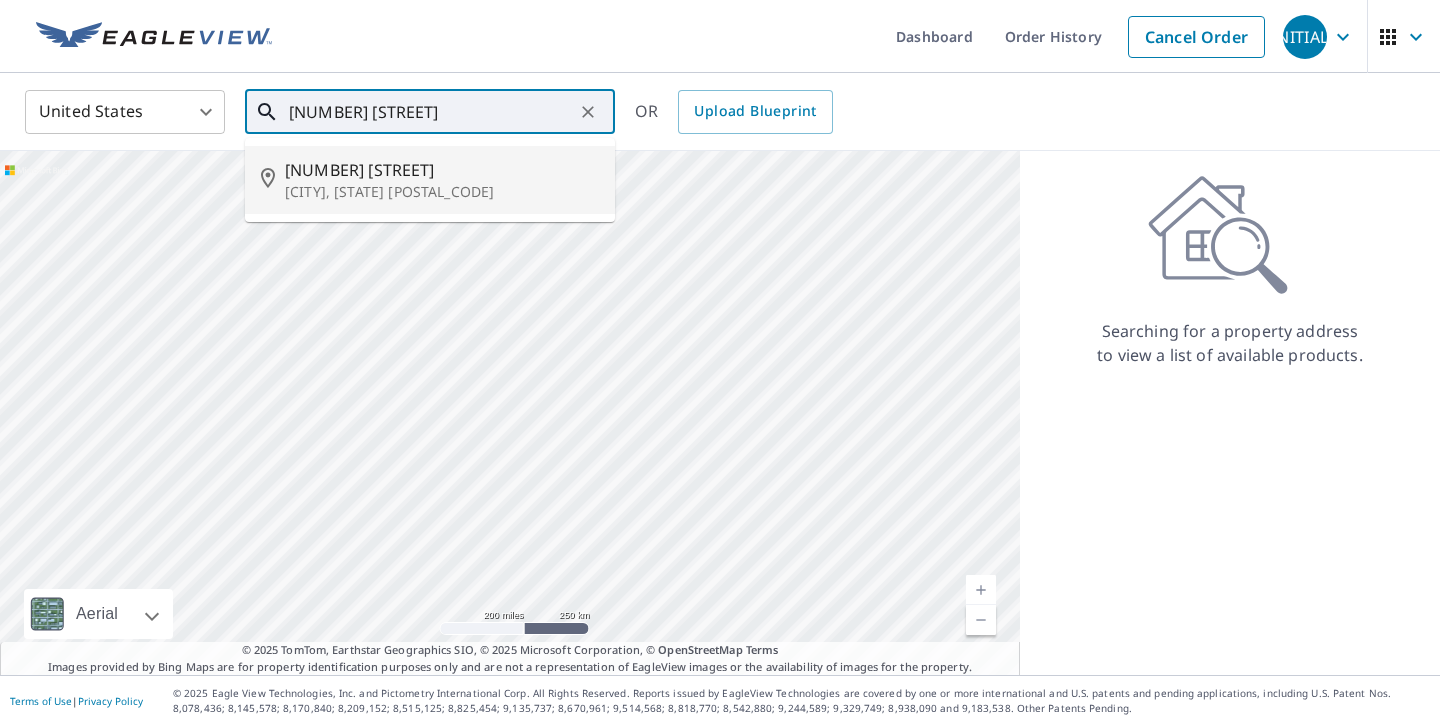 click on "[NUMBER] [STREET]" at bounding box center [442, 170] 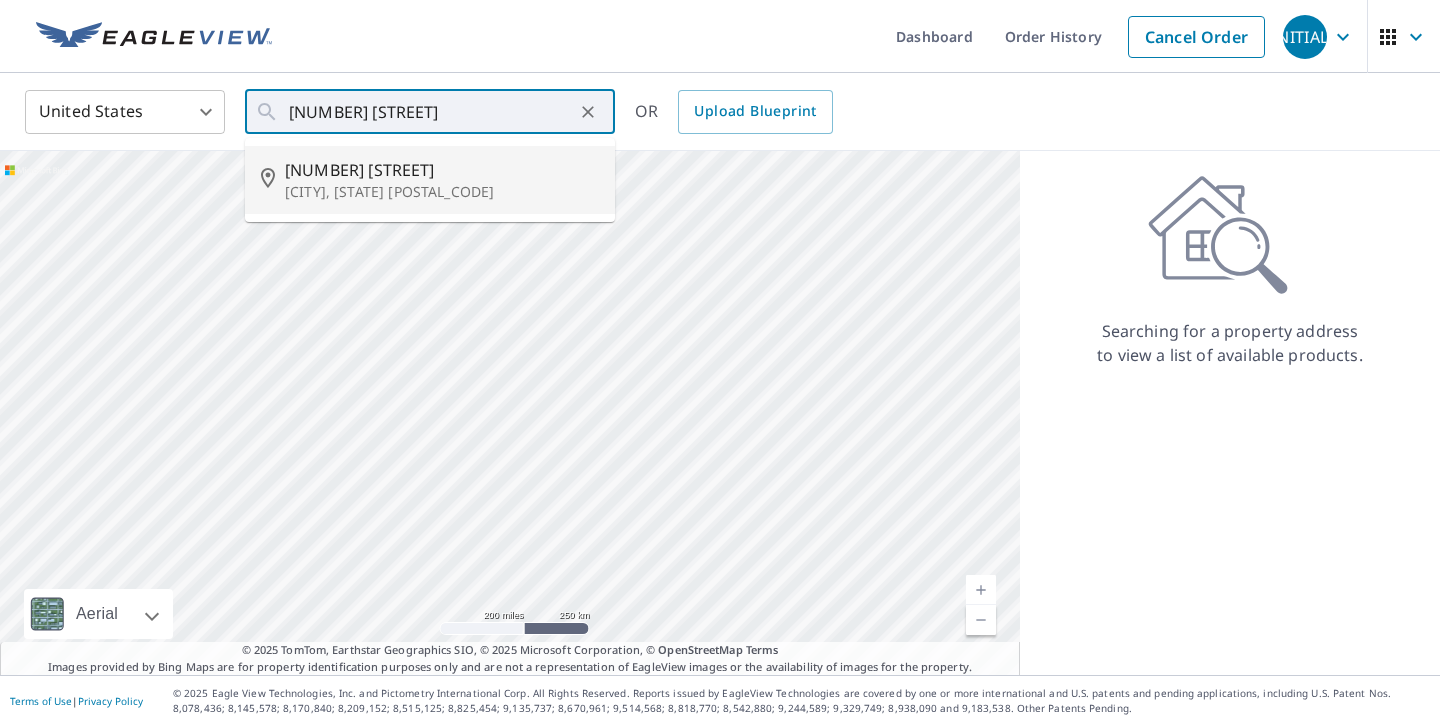 type on "[NUMBER] [STREET], [CITY], [STATE] [POSTAL_CODE]" 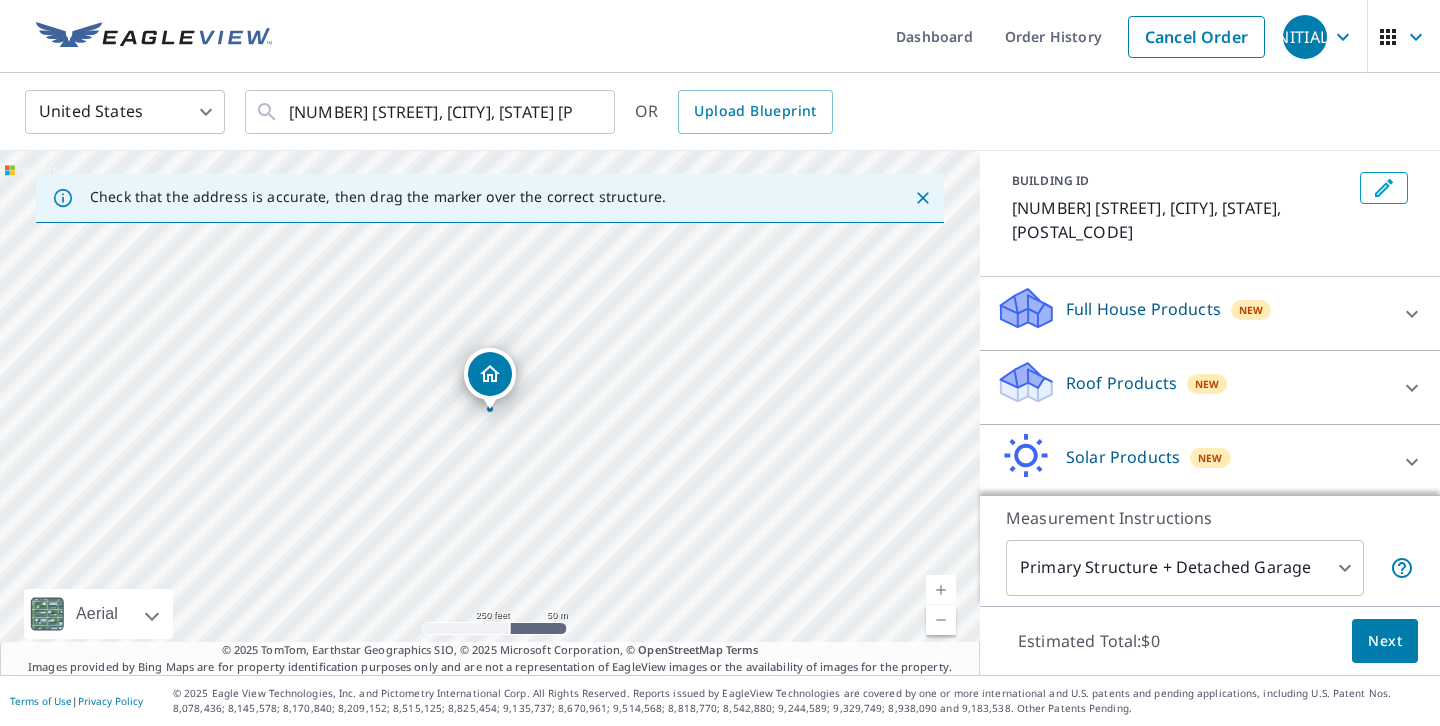 scroll, scrollTop: 159, scrollLeft: 0, axis: vertical 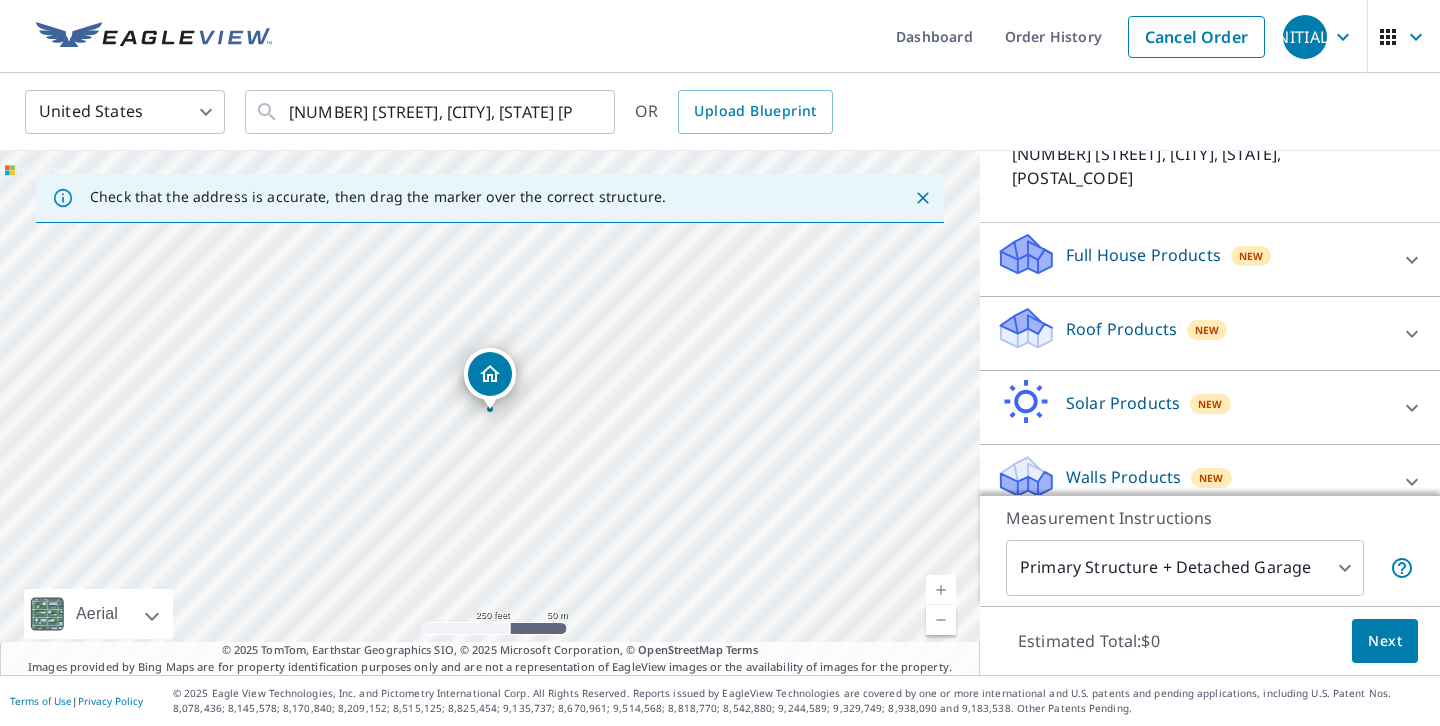 click on "Roof Products" at bounding box center [1121, 329] 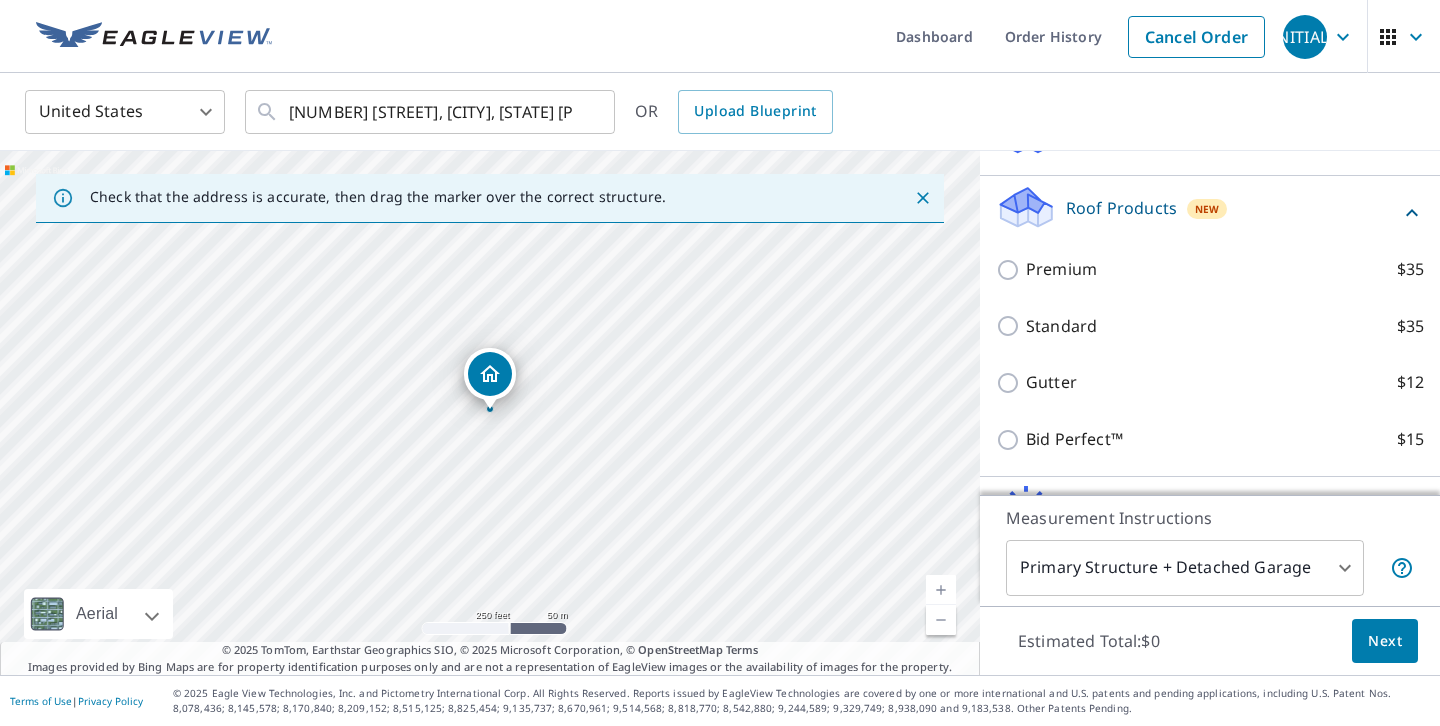 scroll, scrollTop: 315, scrollLeft: 0, axis: vertical 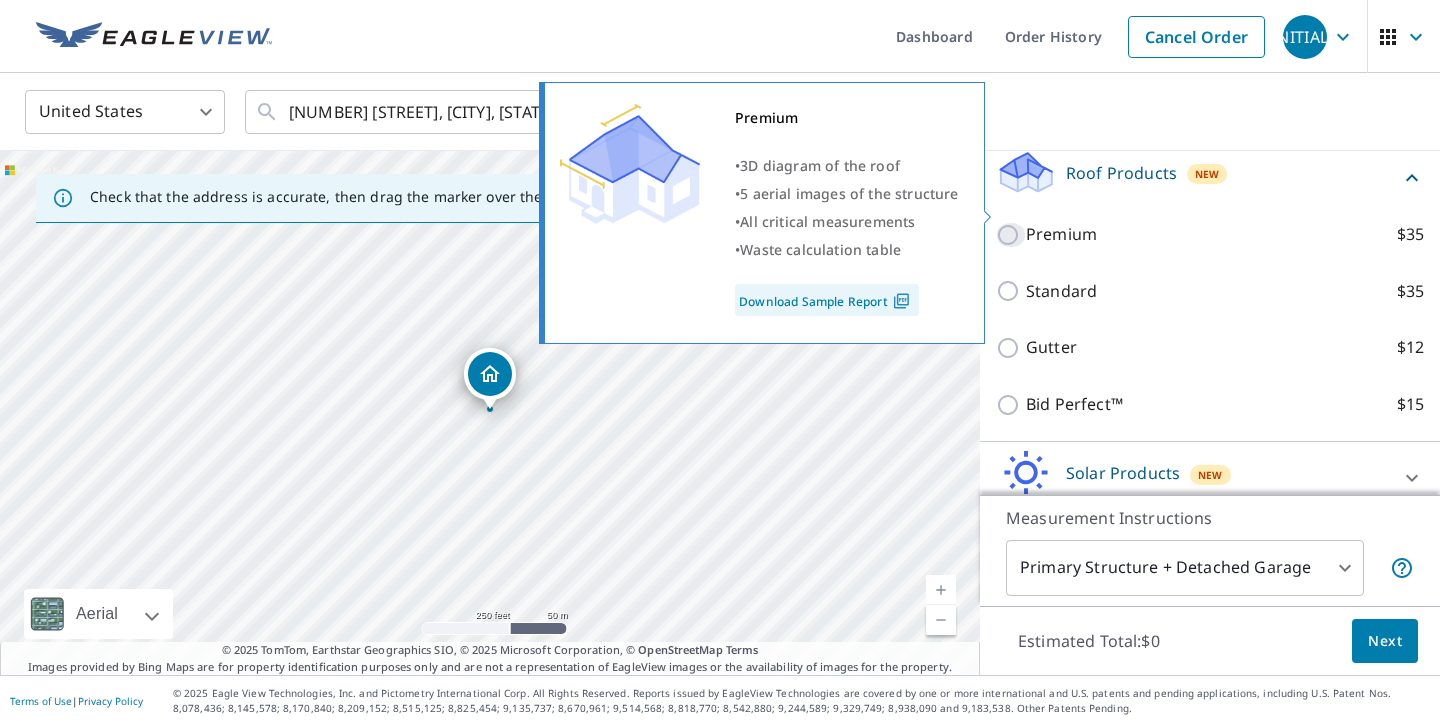 click on "[TYPE] [PRICE]" at bounding box center (1011, 235) 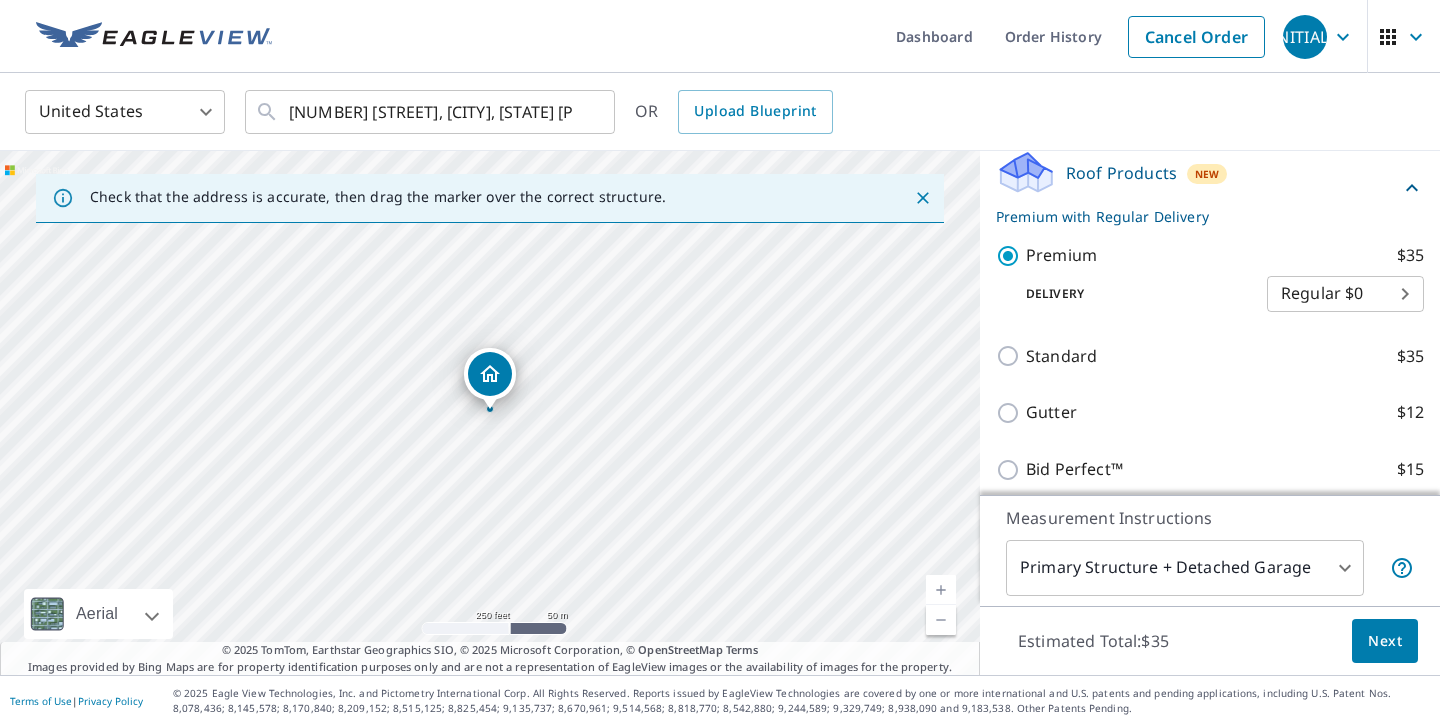 click on "Next" at bounding box center [1385, 641] 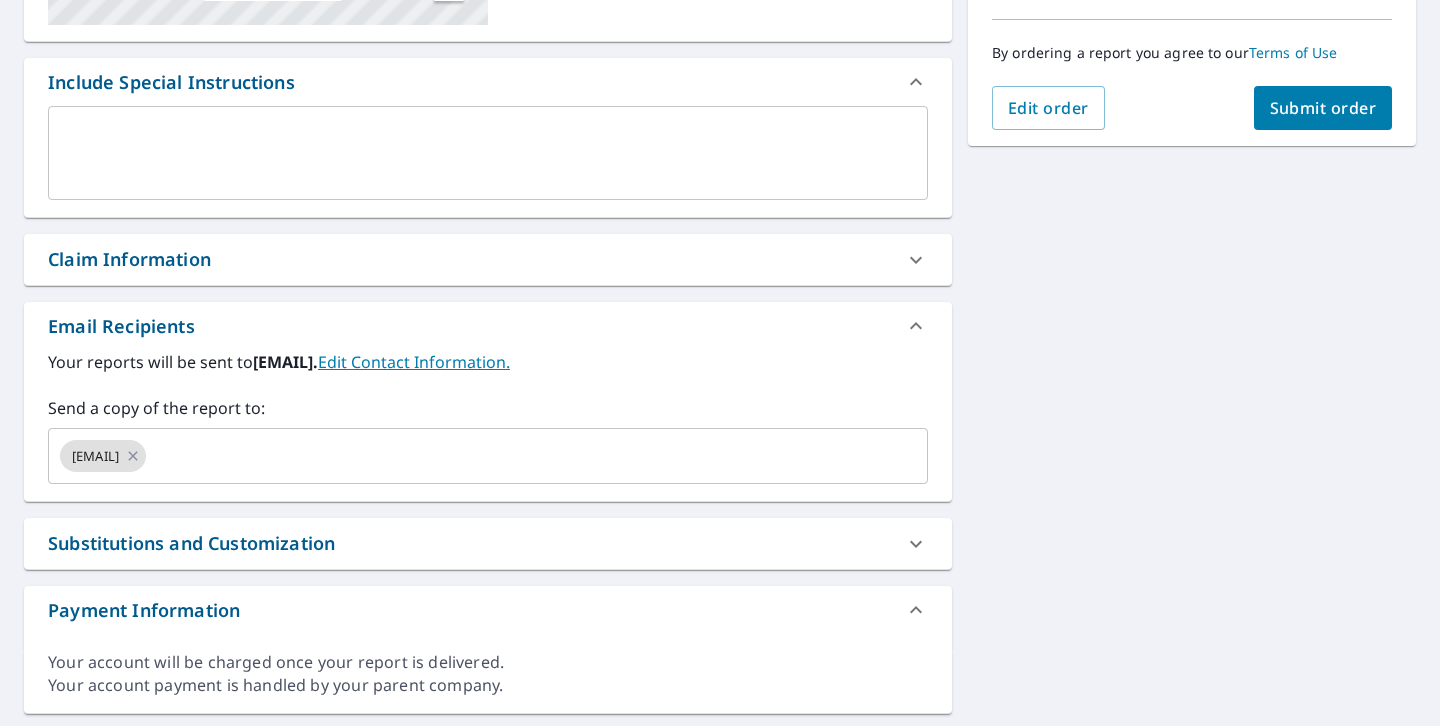 scroll, scrollTop: 505, scrollLeft: 0, axis: vertical 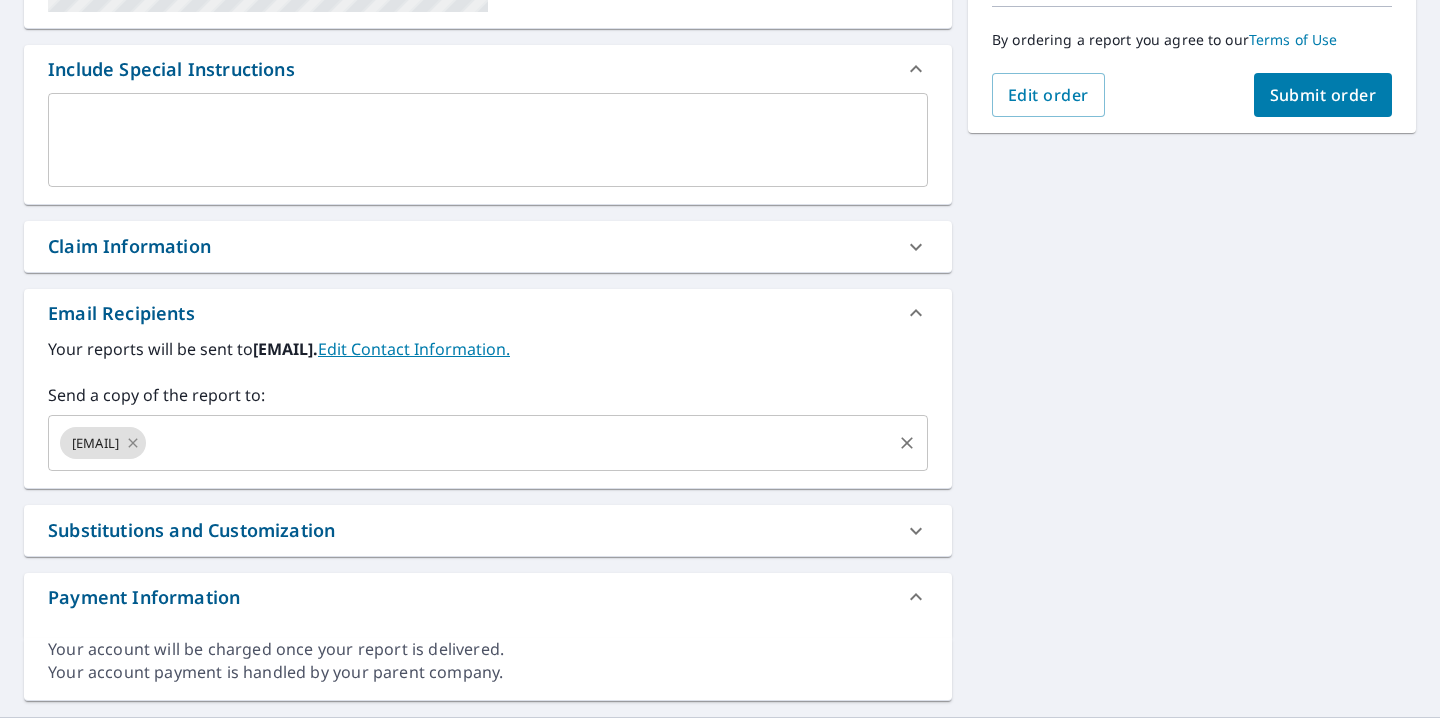 click 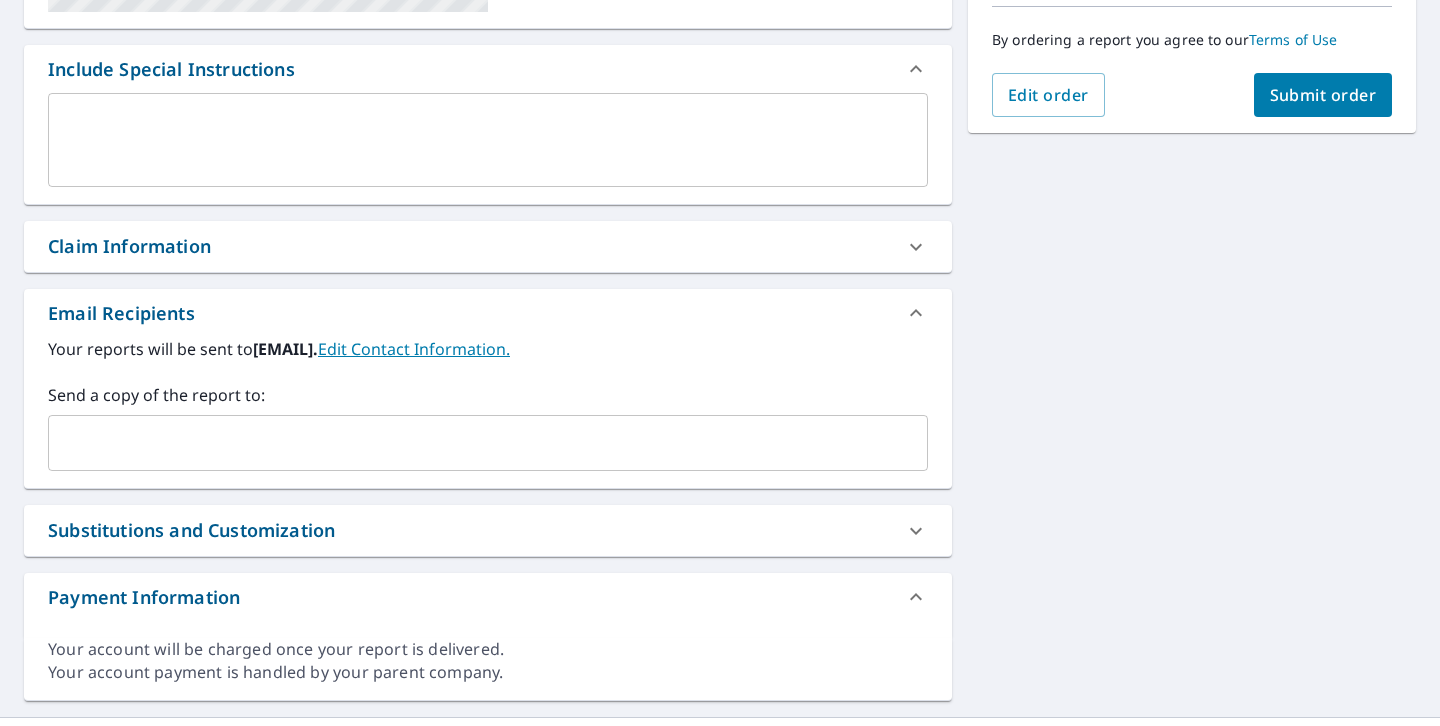 click at bounding box center [473, 443] 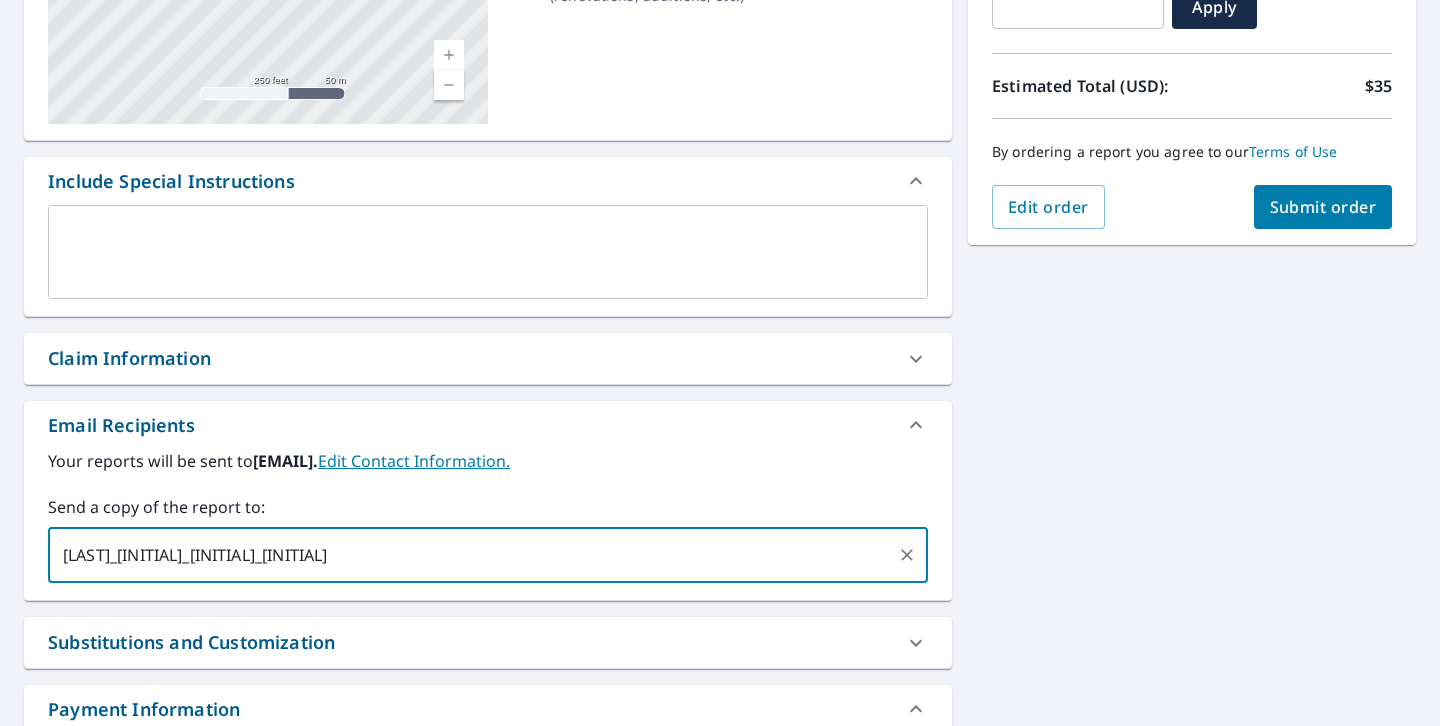scroll, scrollTop: 394, scrollLeft: 0, axis: vertical 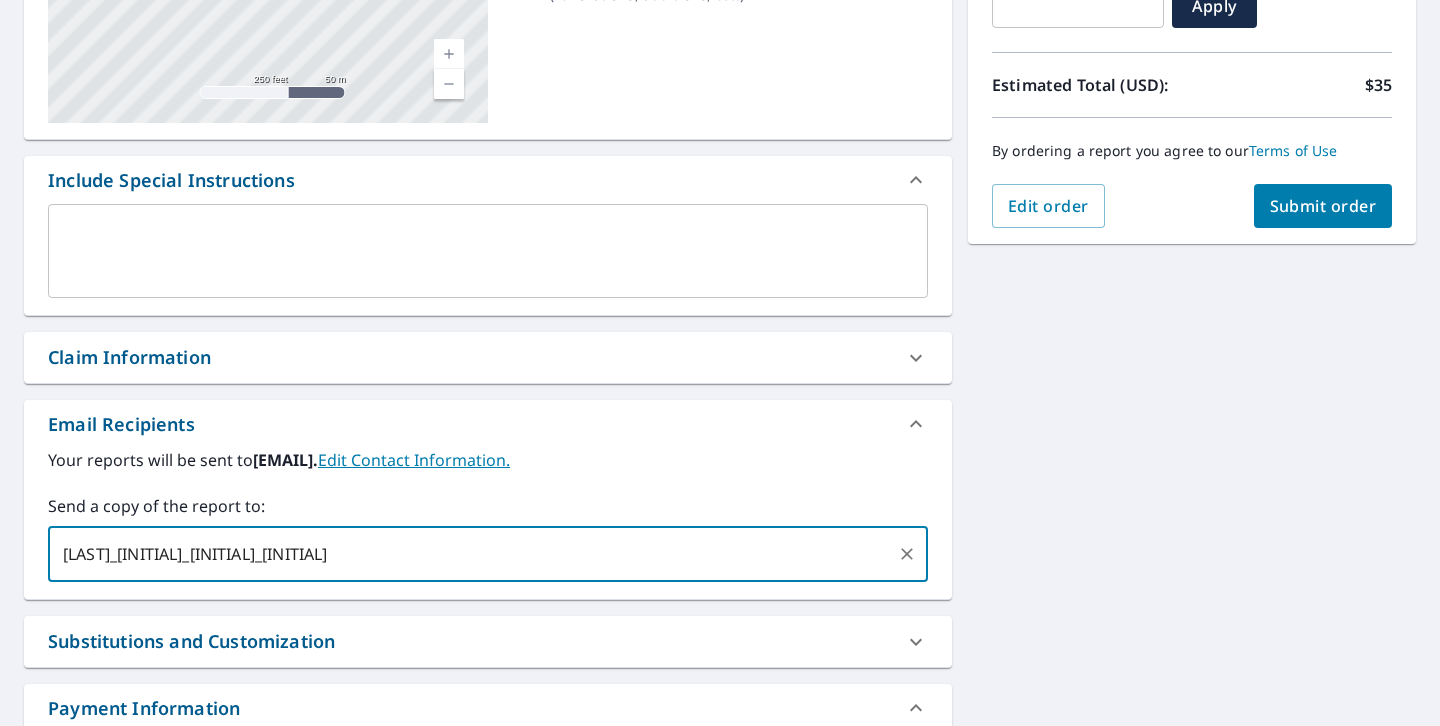 type on "[LAST]_[INITIAL]_[INITIAL]_[INITIAL]" 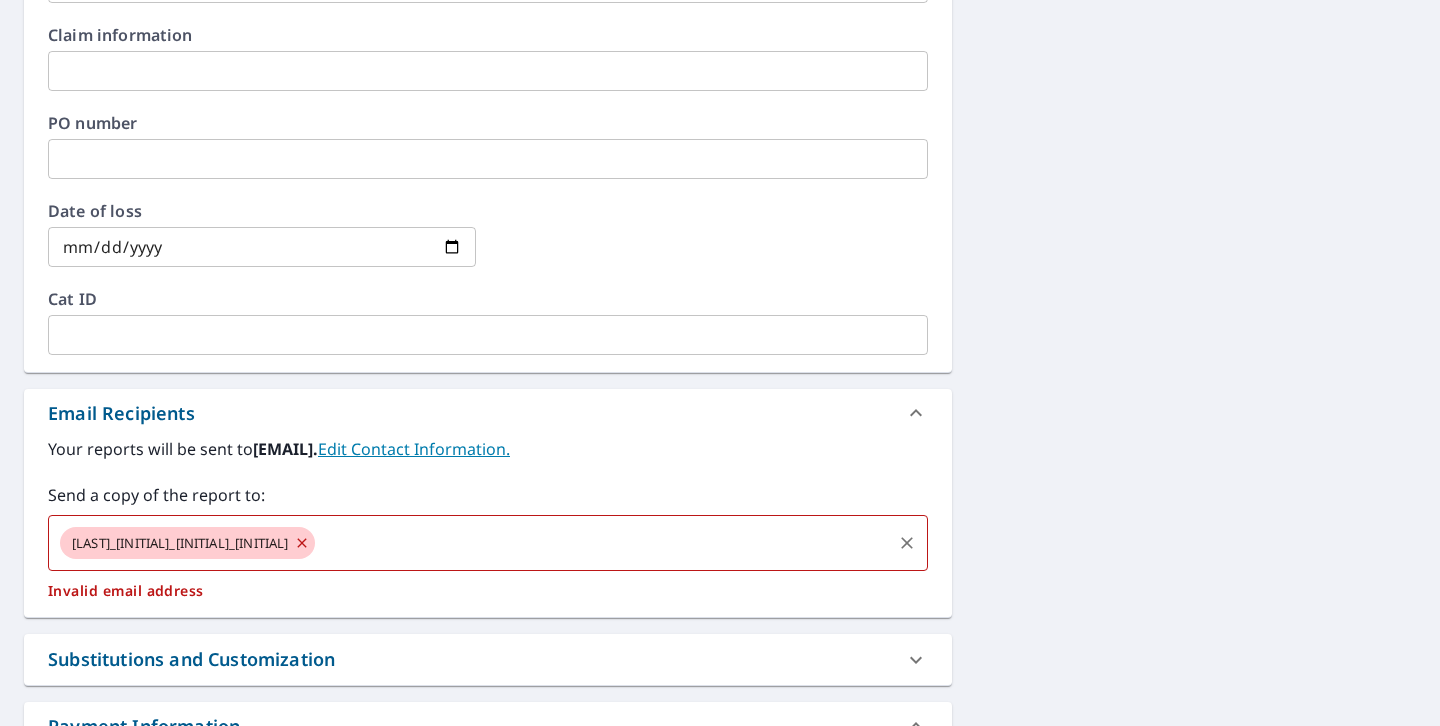 scroll, scrollTop: 858, scrollLeft: 0, axis: vertical 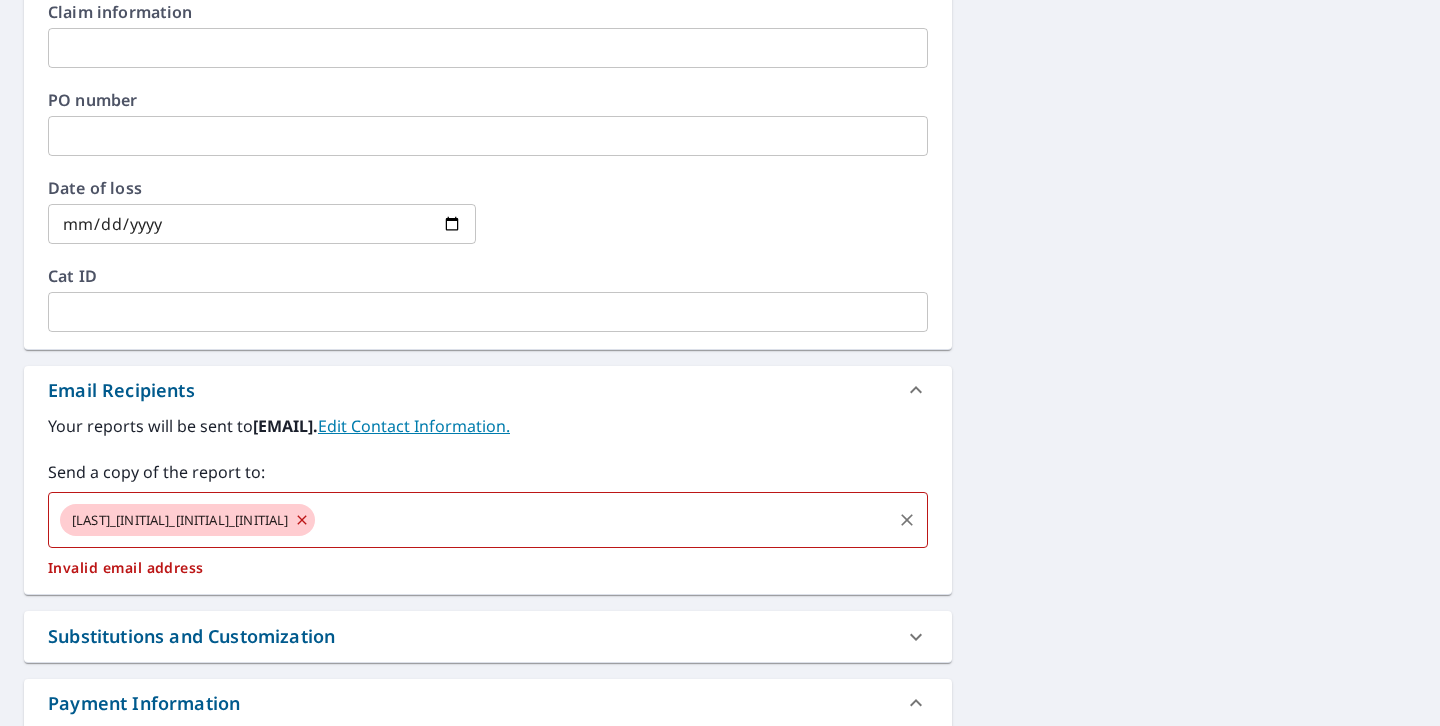 click 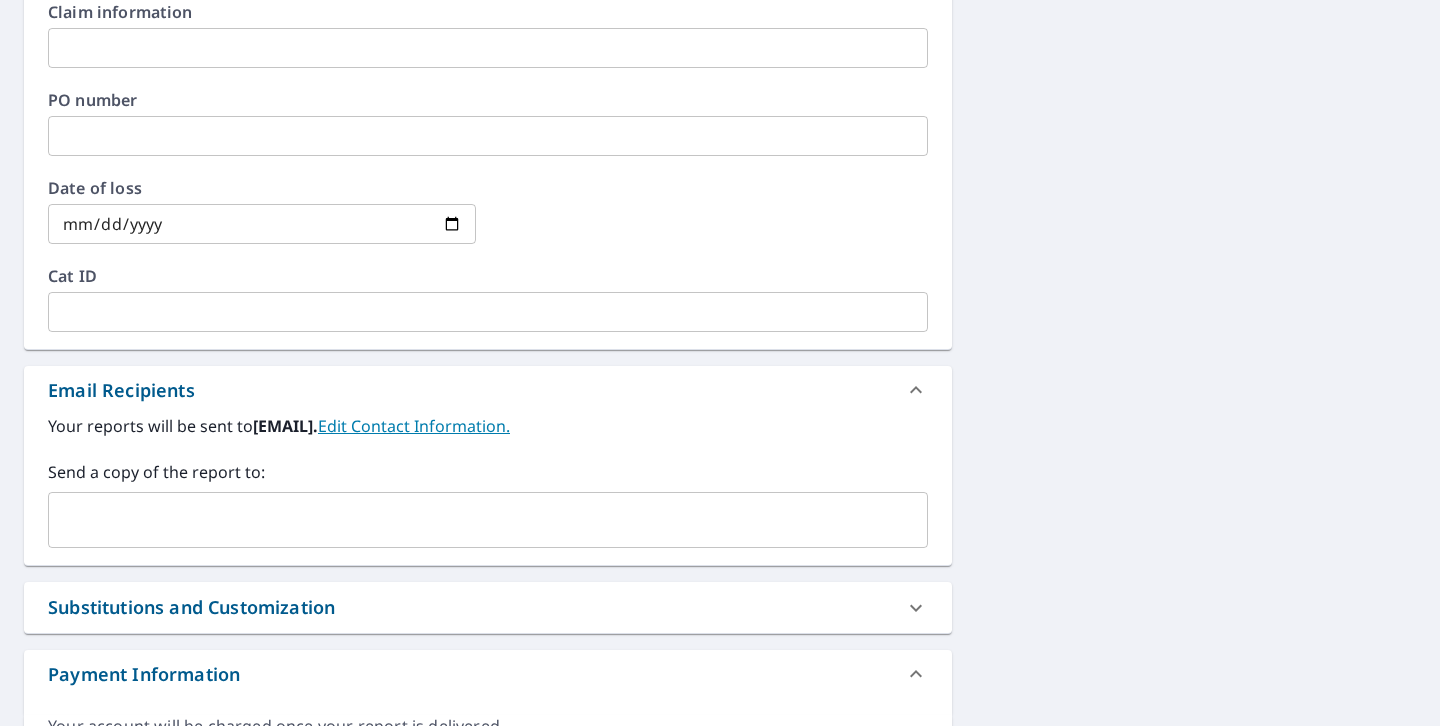 click at bounding box center [488, 48] 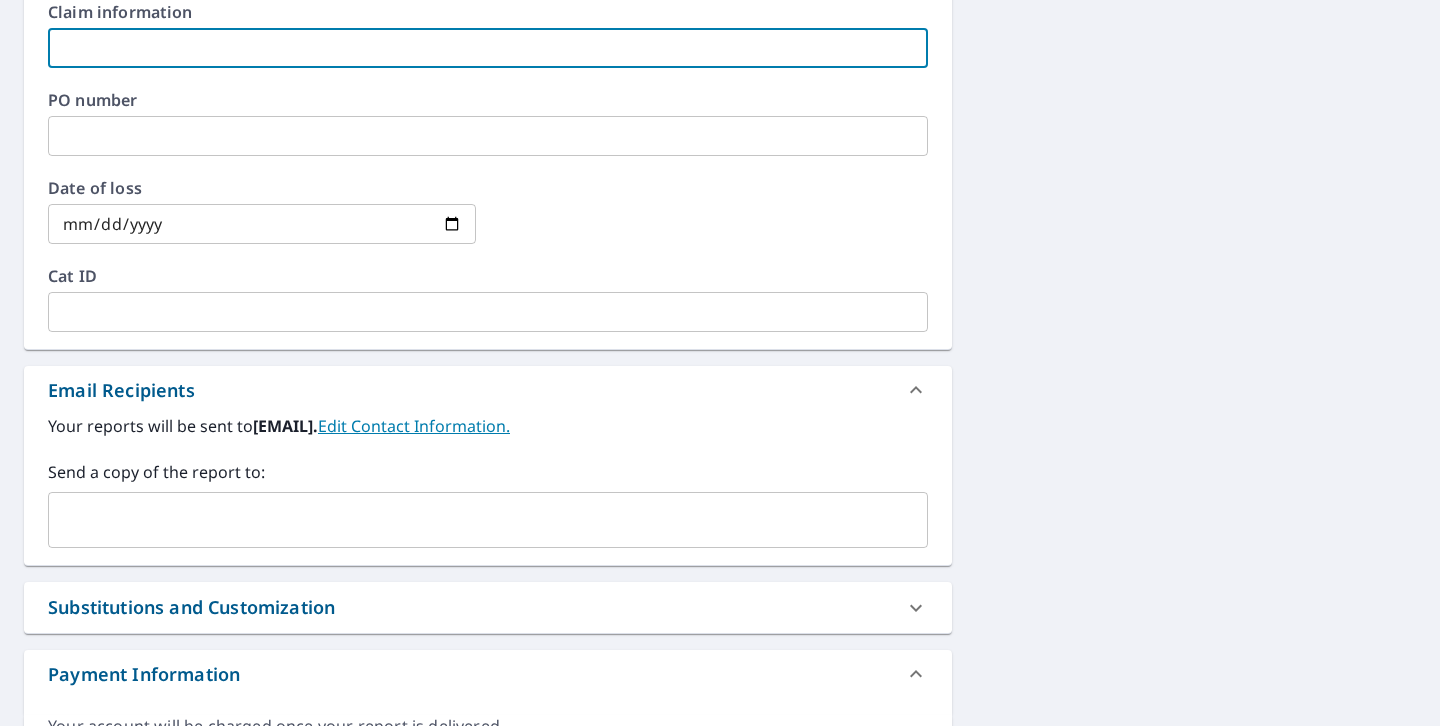 type on "P" 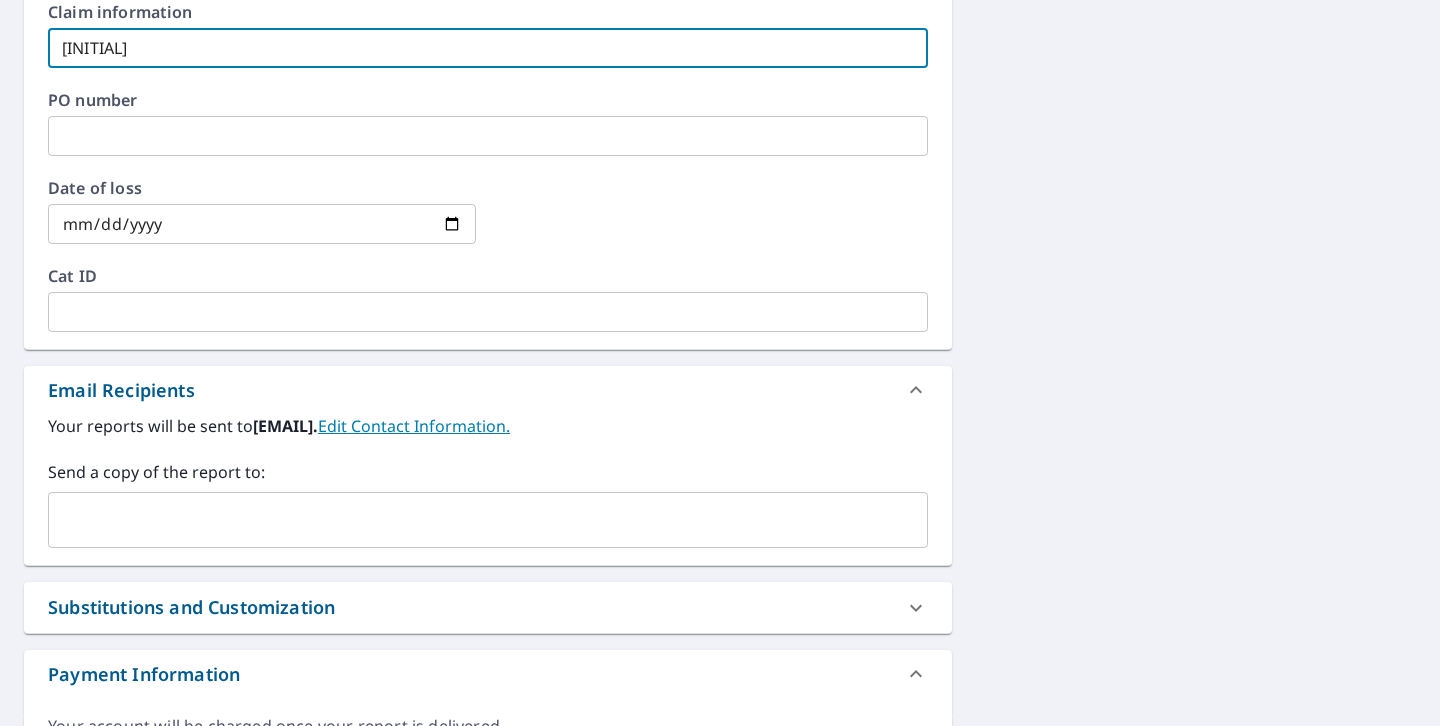type on "[LAST]" 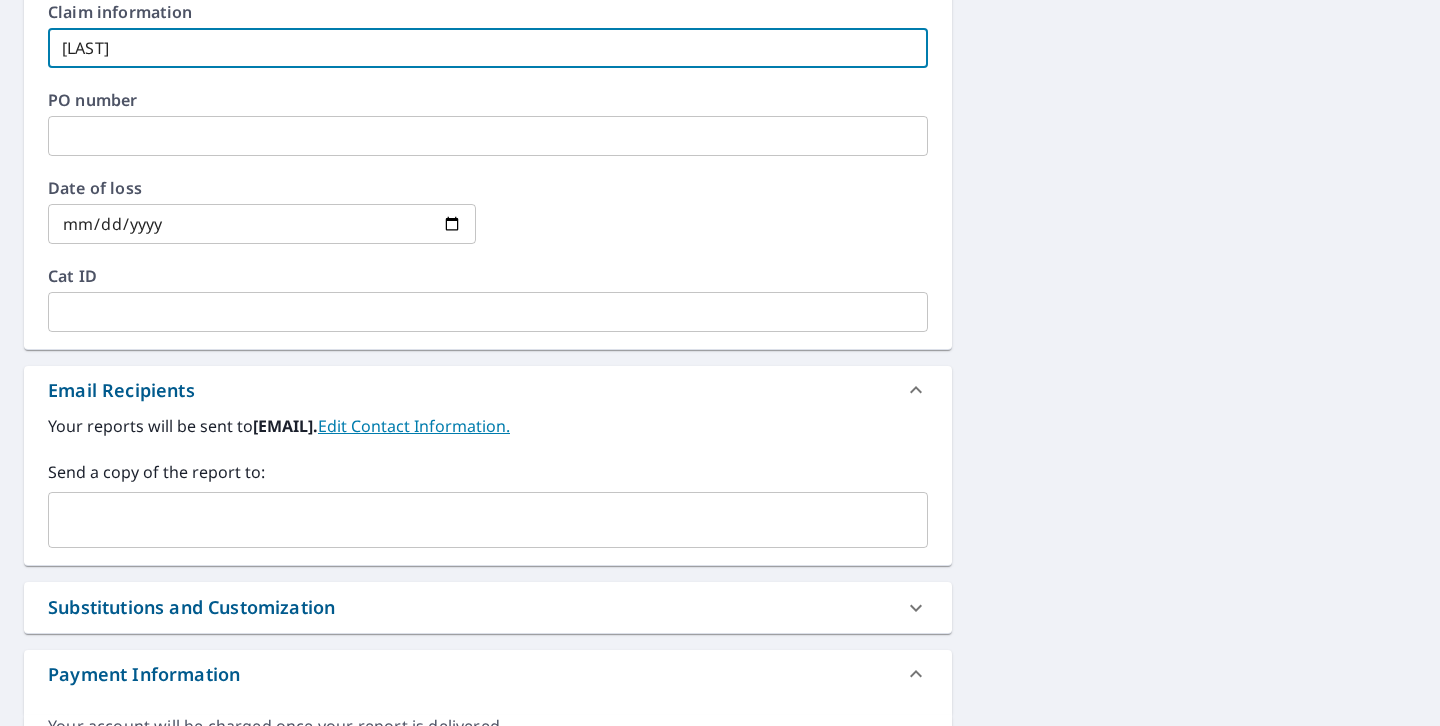 checkbox on "true" 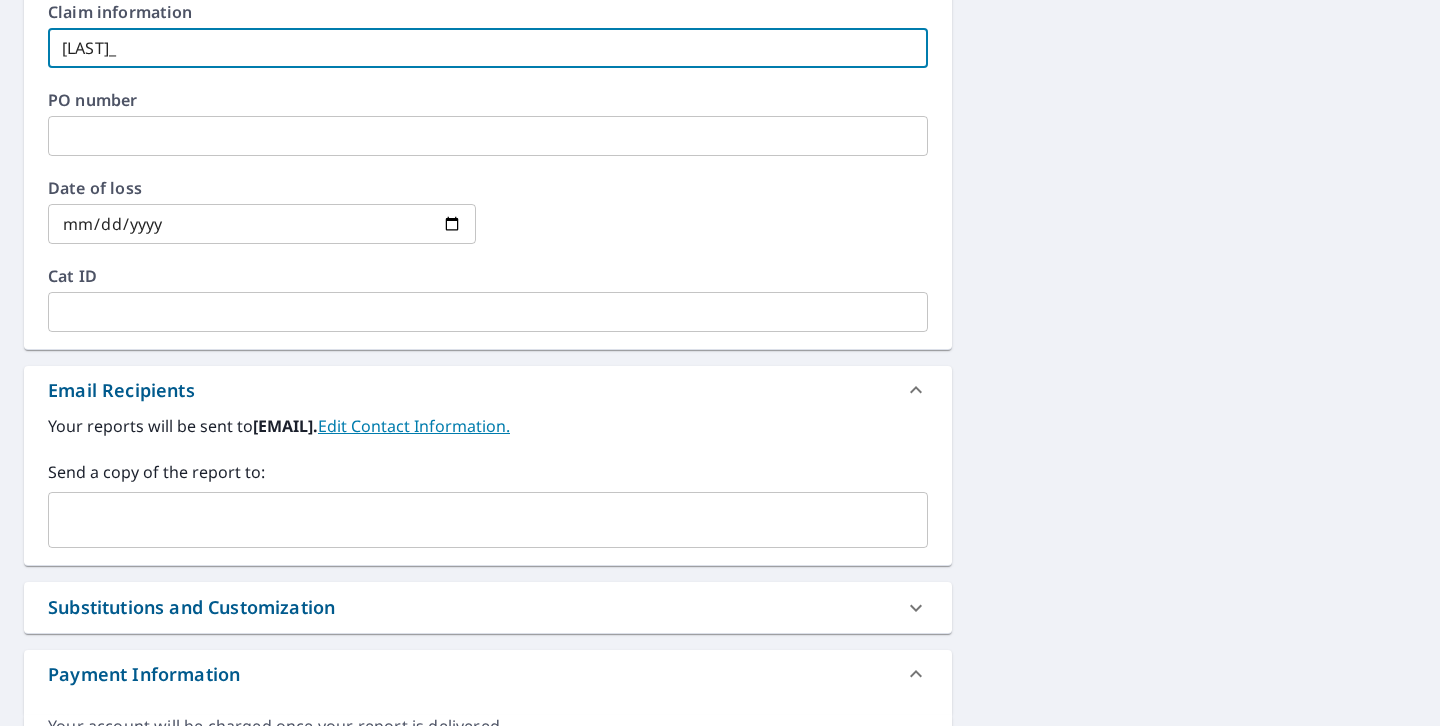 type on "[LAST]_[INITIAL]" 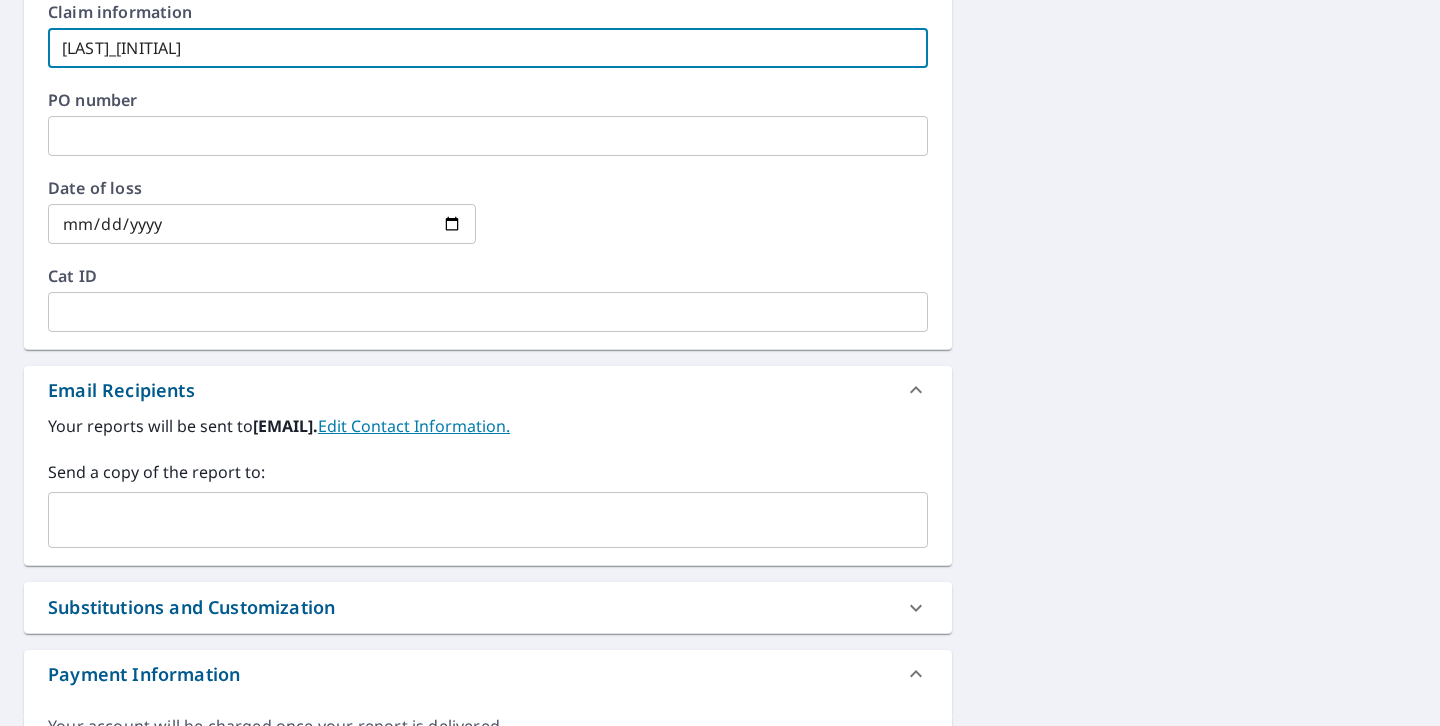 type on "[LAST]_[INITIAL]_[INITIAL]" 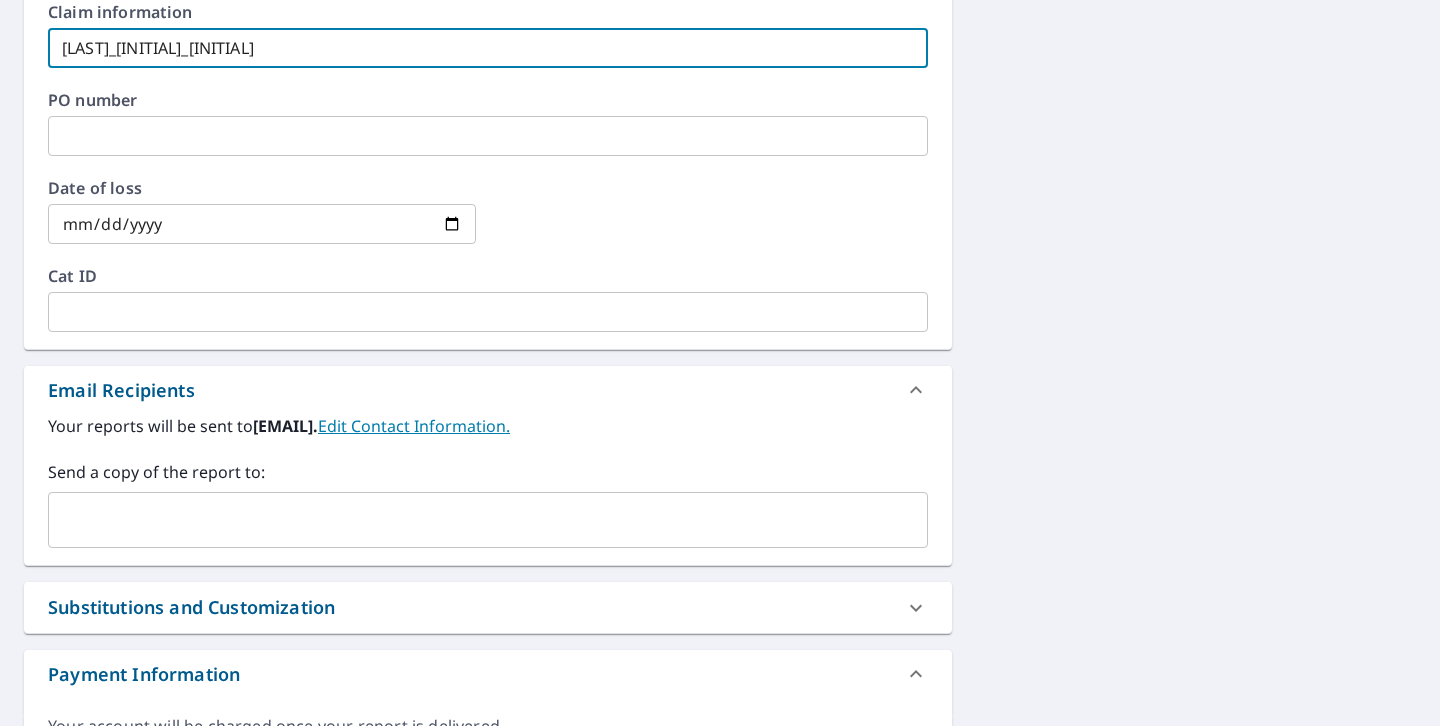 type on "[LAST]_[INITIAL]_[INITIAL]_" 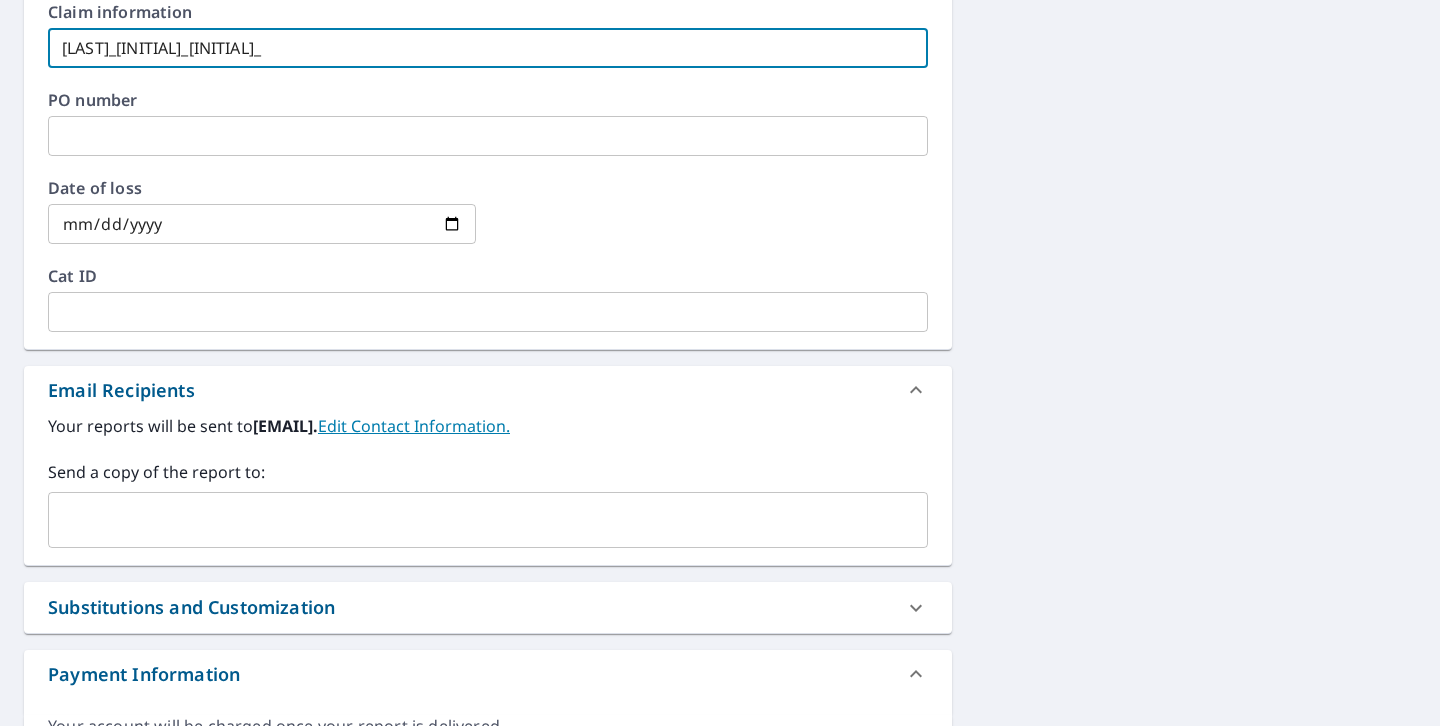 type on "[LAST]_[INITIAL]_[INITIAL]" 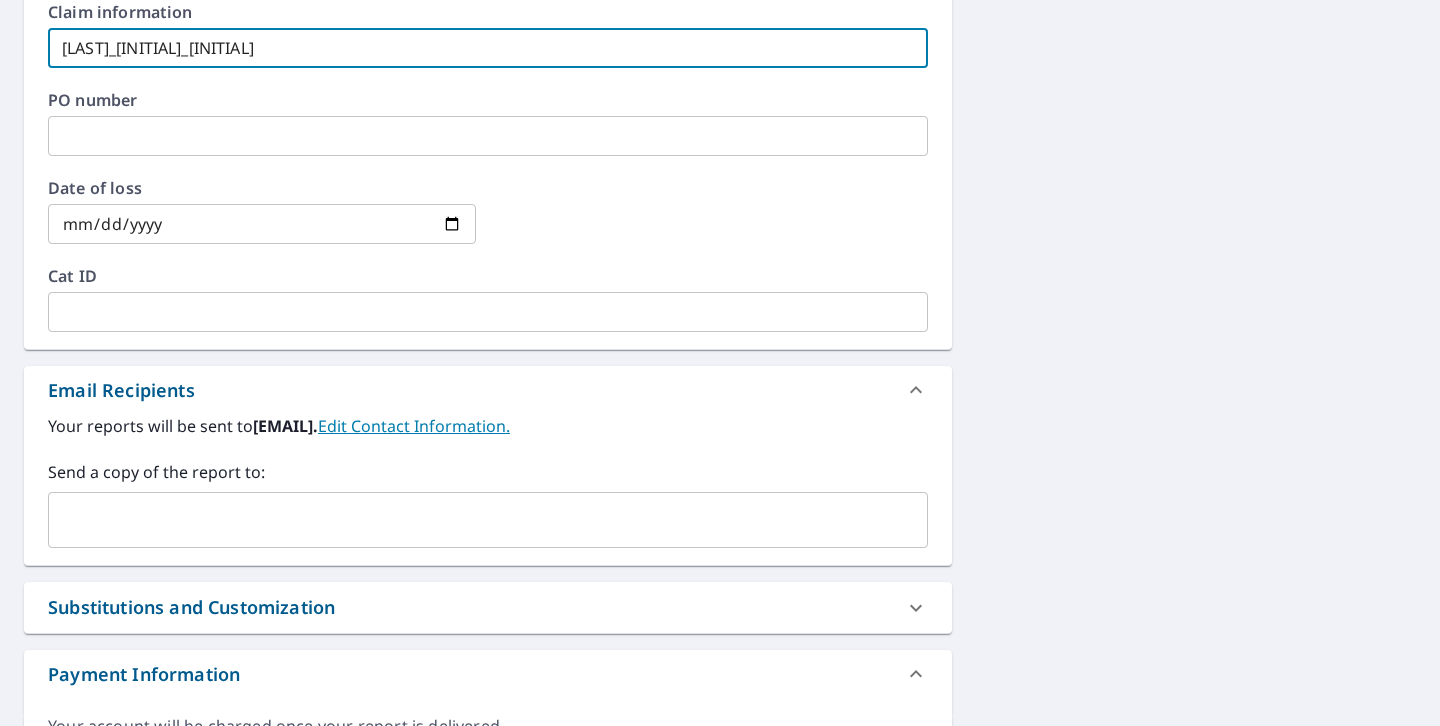 type on "[LAST]_[INITIAL]_[INITIAL]_[INITIAL]" 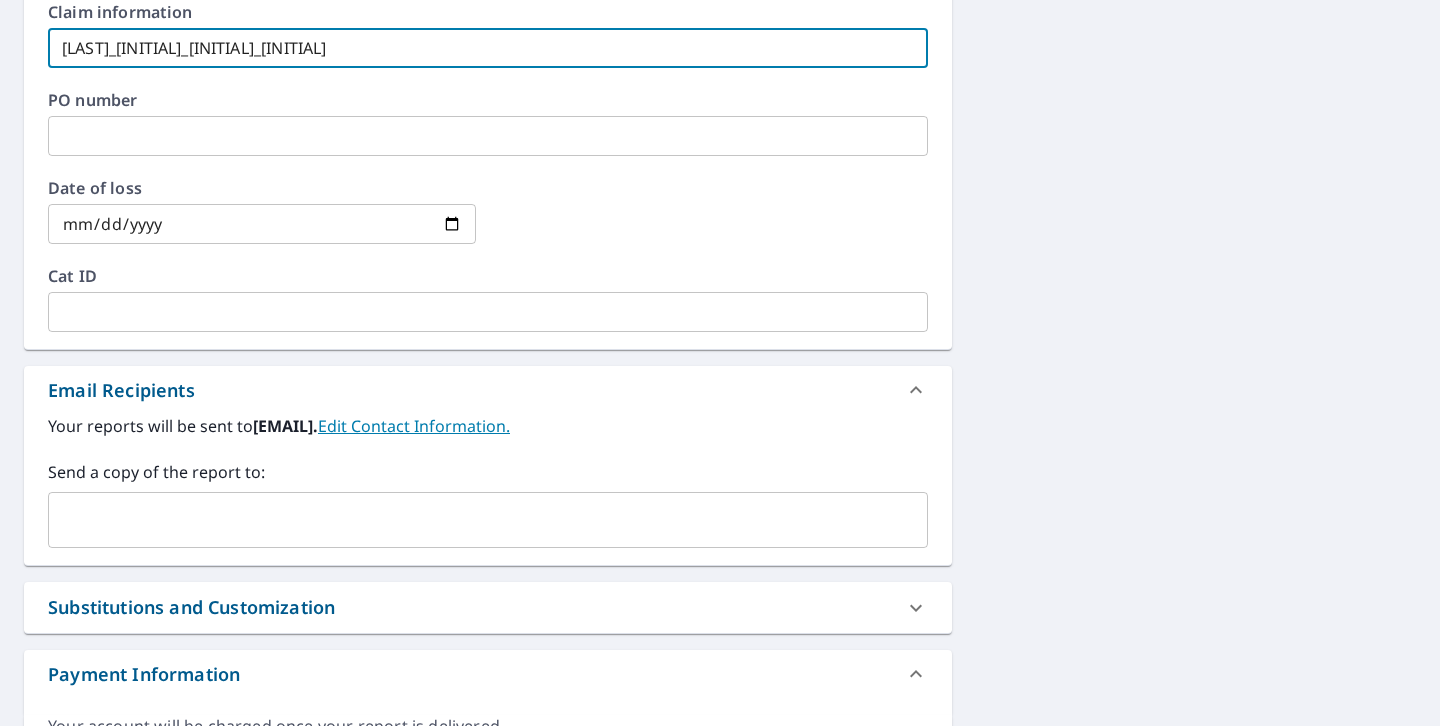 type on "[LAST]_[INITIAL]_[INITIAL]_[INITIAL]" 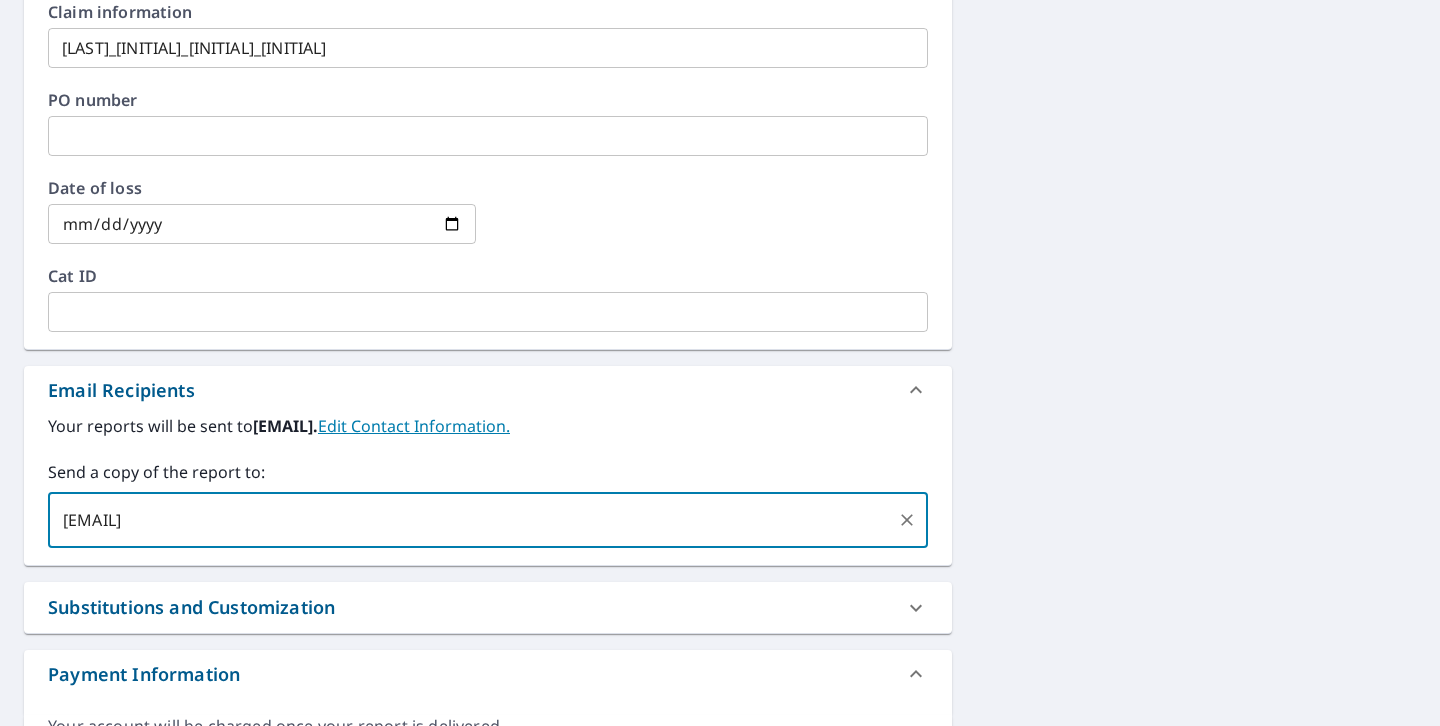 type on "[EMAIL]" 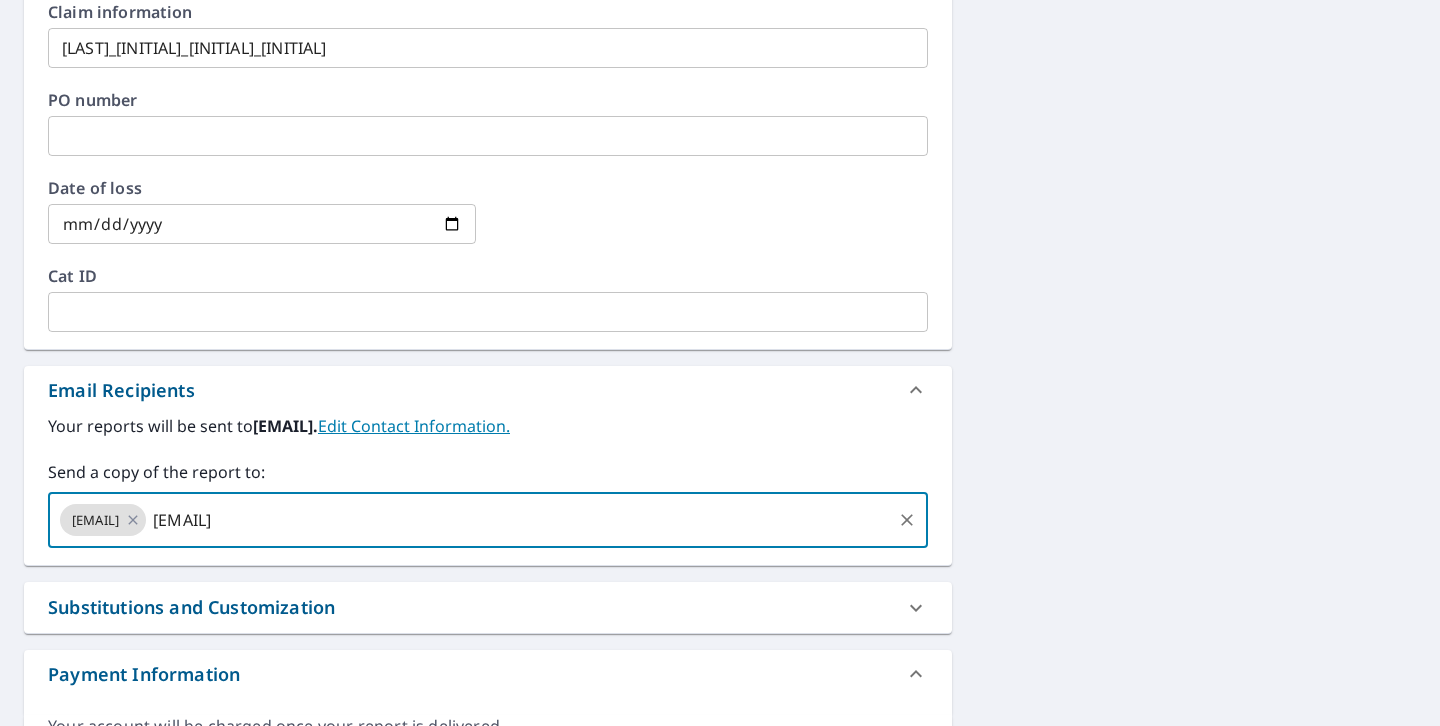 type on "[EMAIL]" 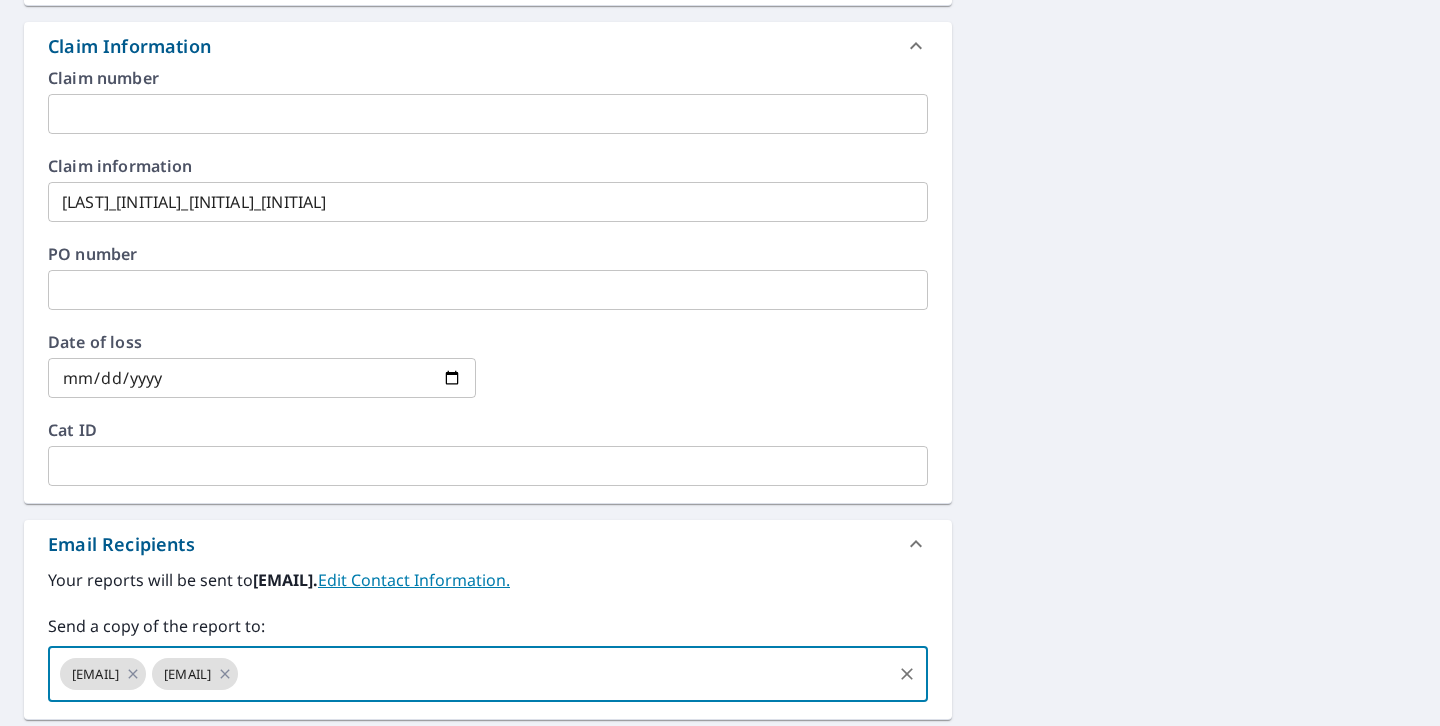 scroll, scrollTop: 0, scrollLeft: 0, axis: both 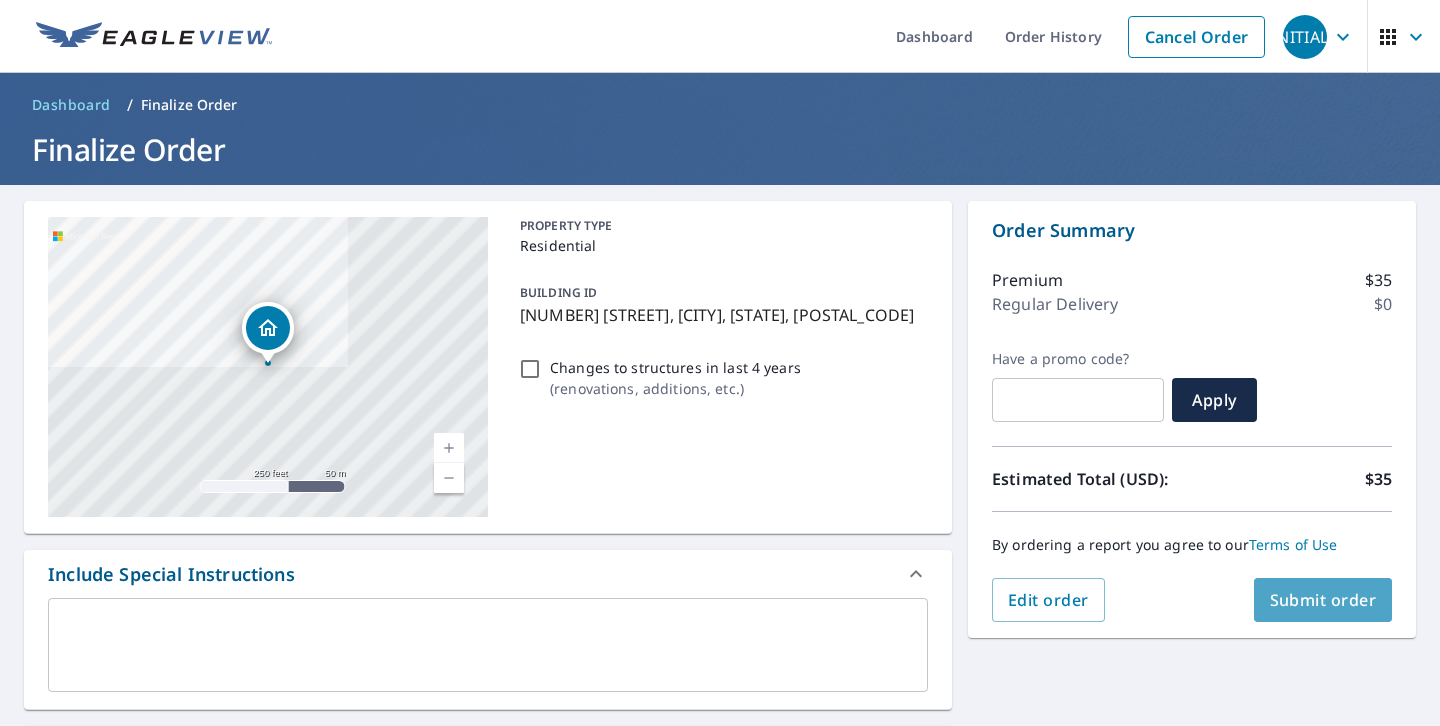 click on "Submit order" at bounding box center [1323, 600] 